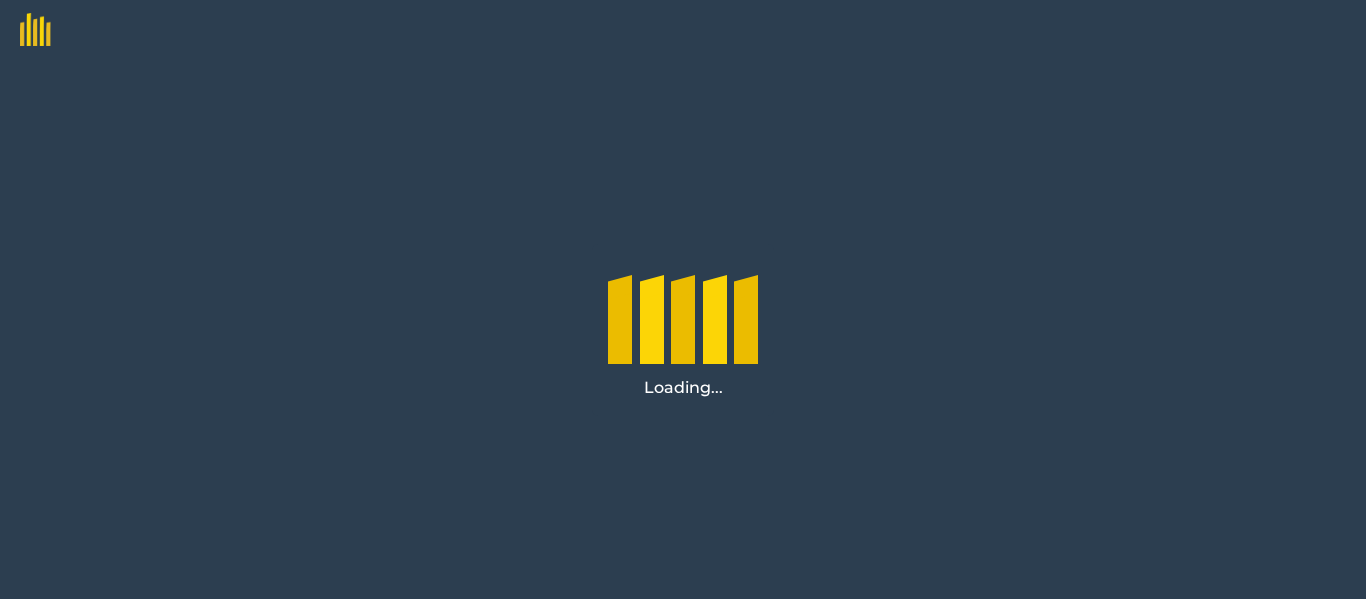 scroll, scrollTop: 0, scrollLeft: 0, axis: both 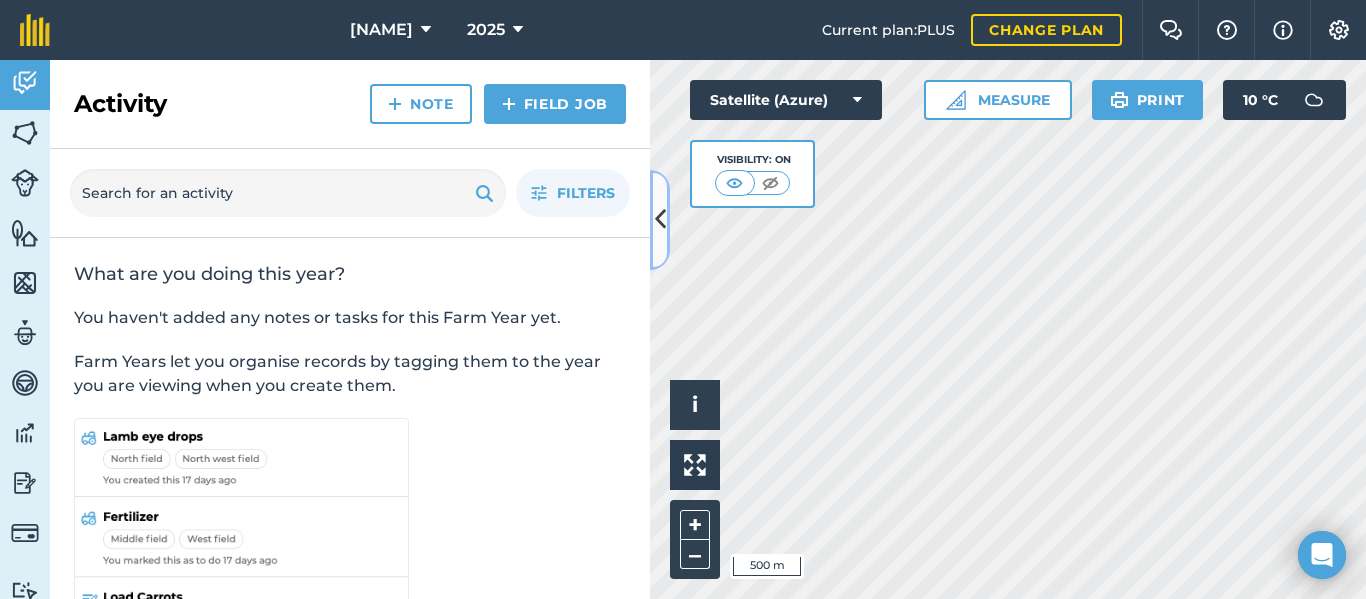 click at bounding box center (660, 220) 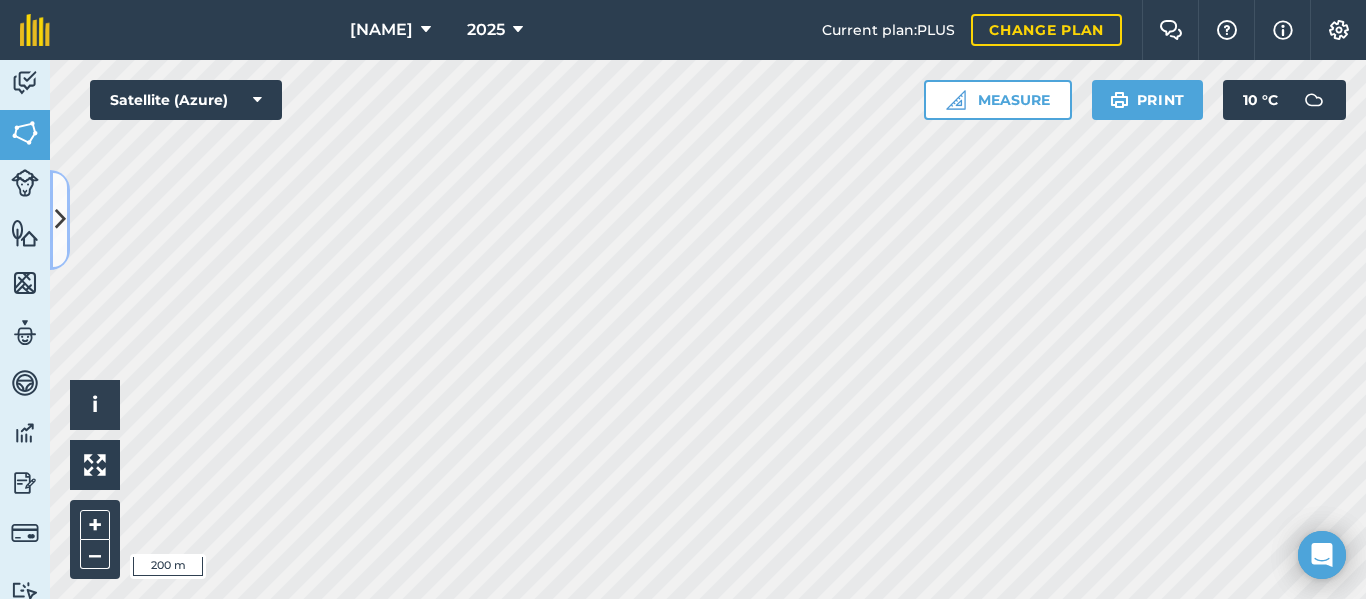 click at bounding box center [60, 219] 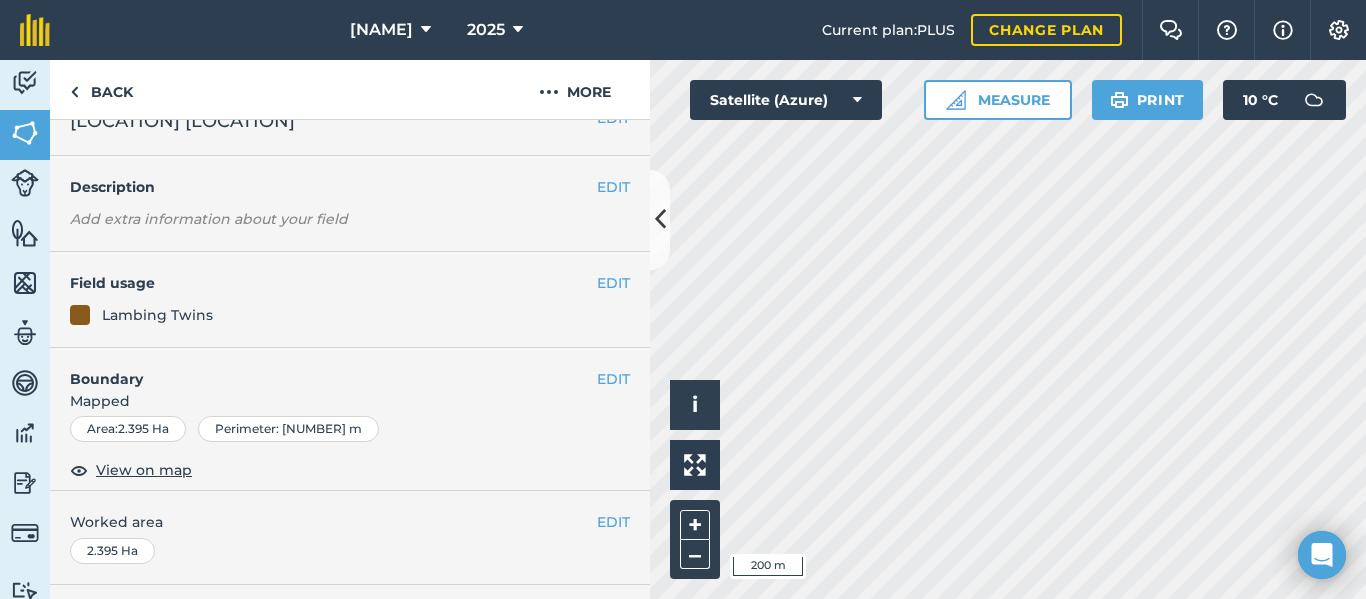 scroll, scrollTop: 23, scrollLeft: 0, axis: vertical 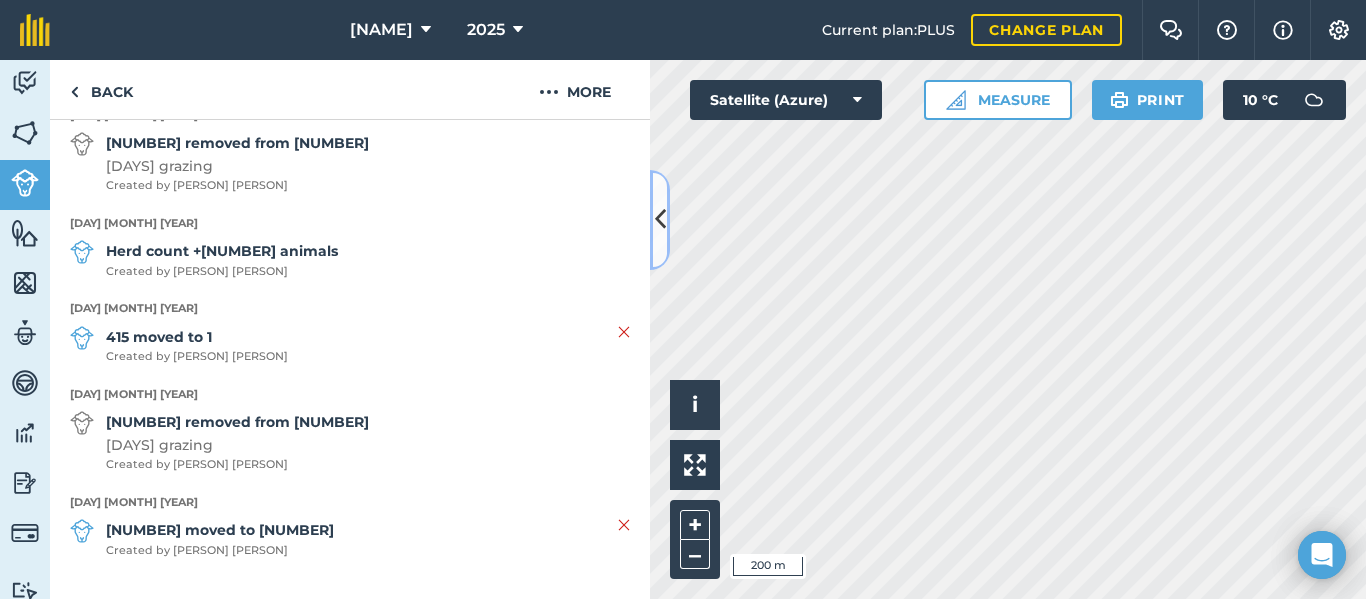 click at bounding box center [660, 219] 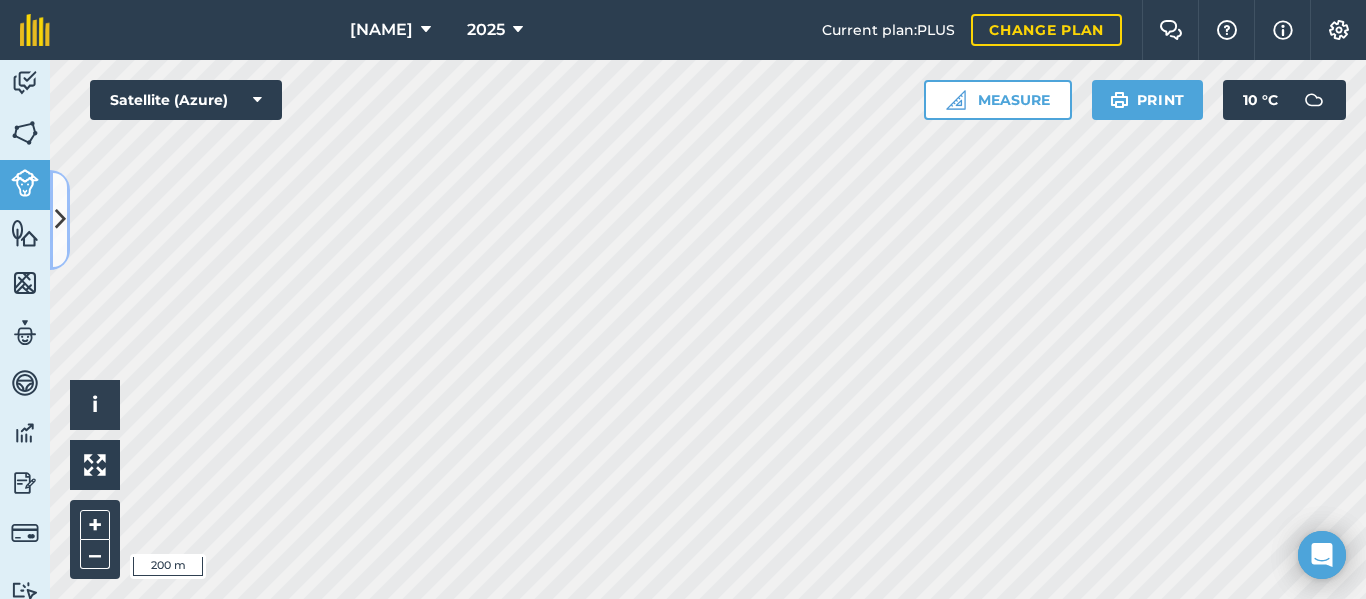 click at bounding box center [60, 219] 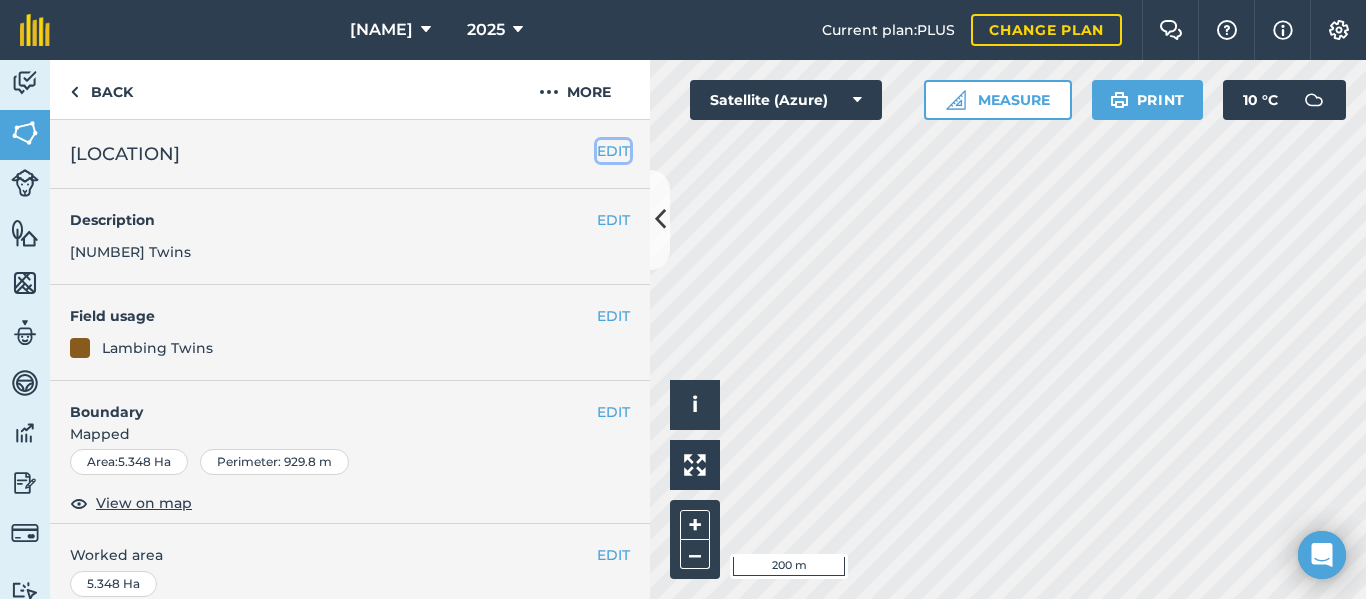 click on "EDIT" at bounding box center [613, 151] 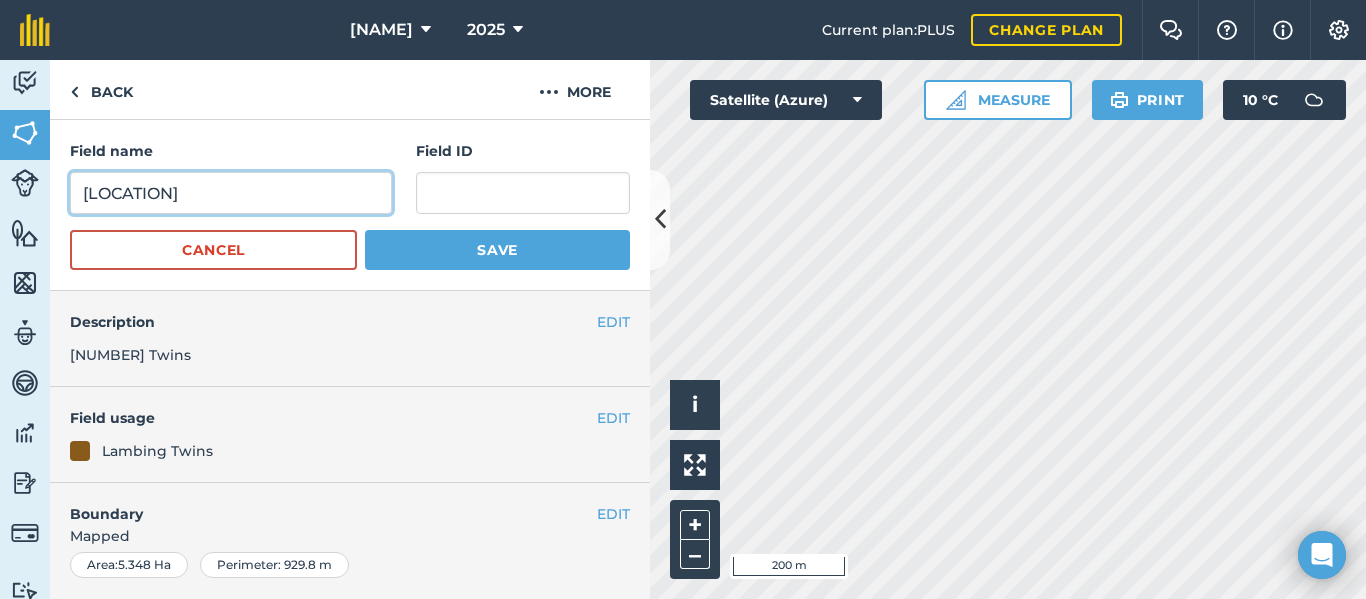 click on "[LOCATION]" at bounding box center (231, 193) 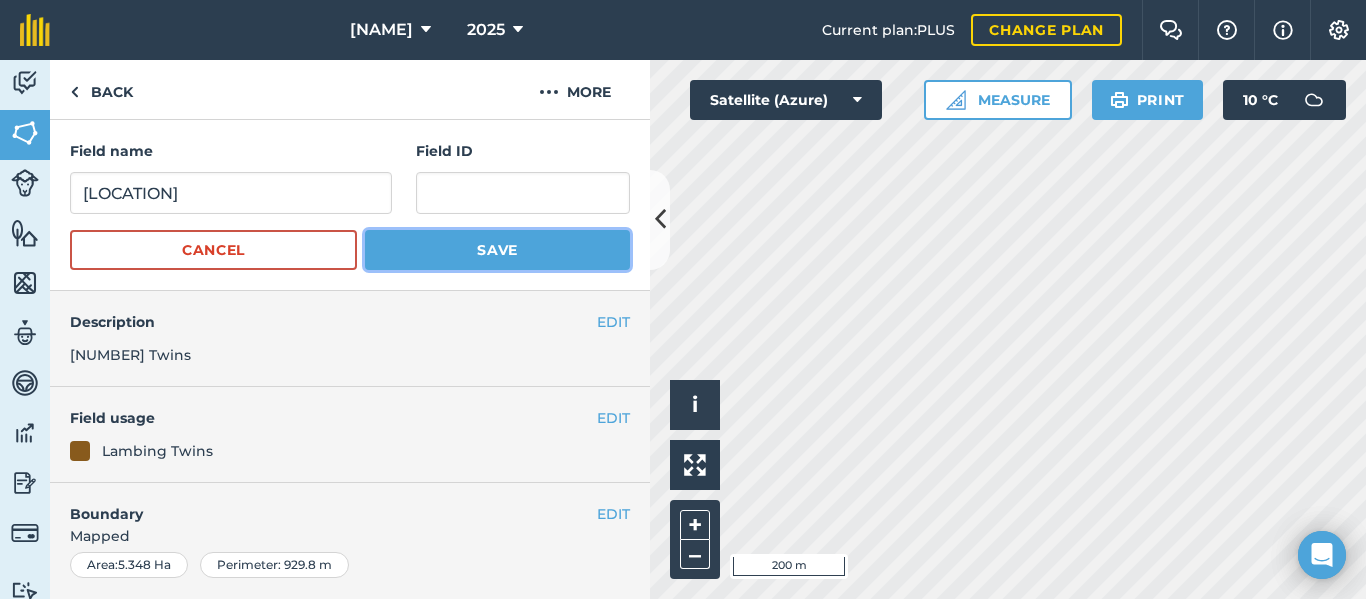 click on "Save" at bounding box center [497, 250] 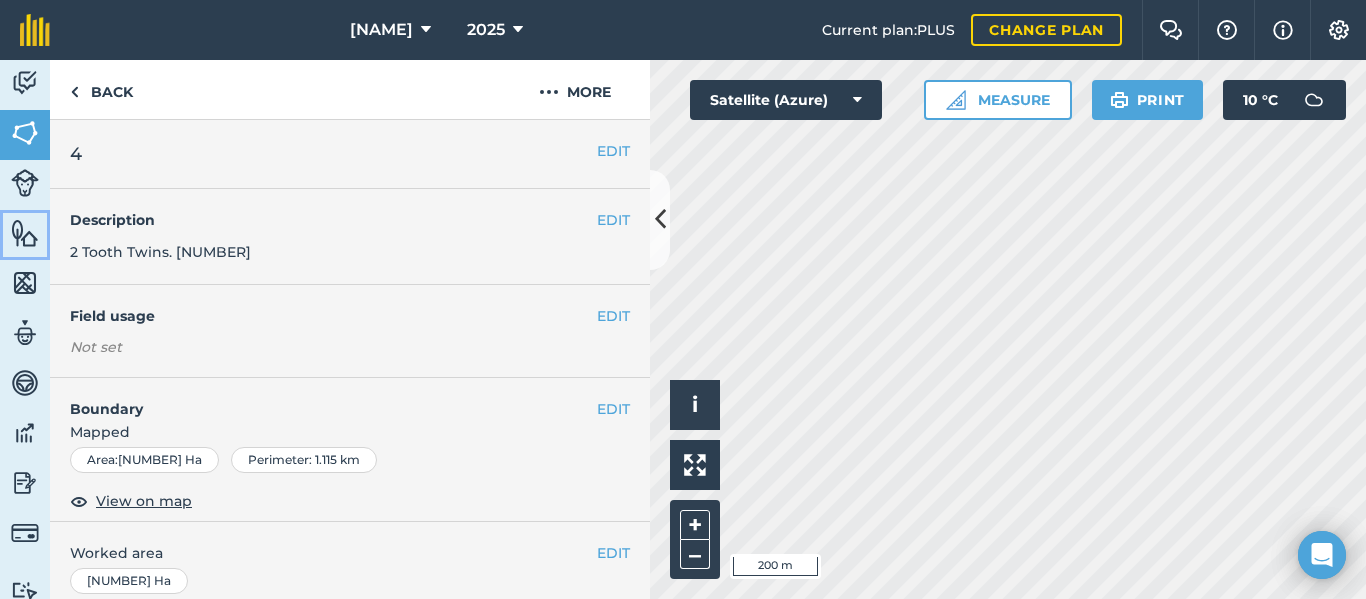 click at bounding box center (25, 233) 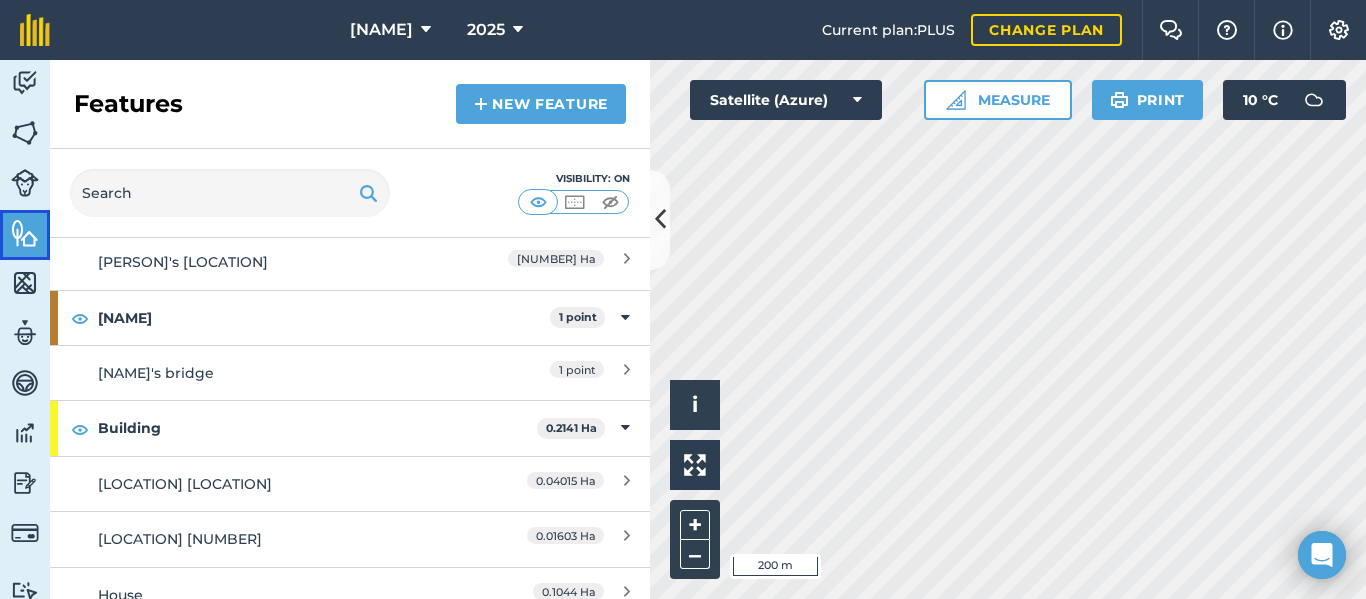 scroll, scrollTop: 232, scrollLeft: 0, axis: vertical 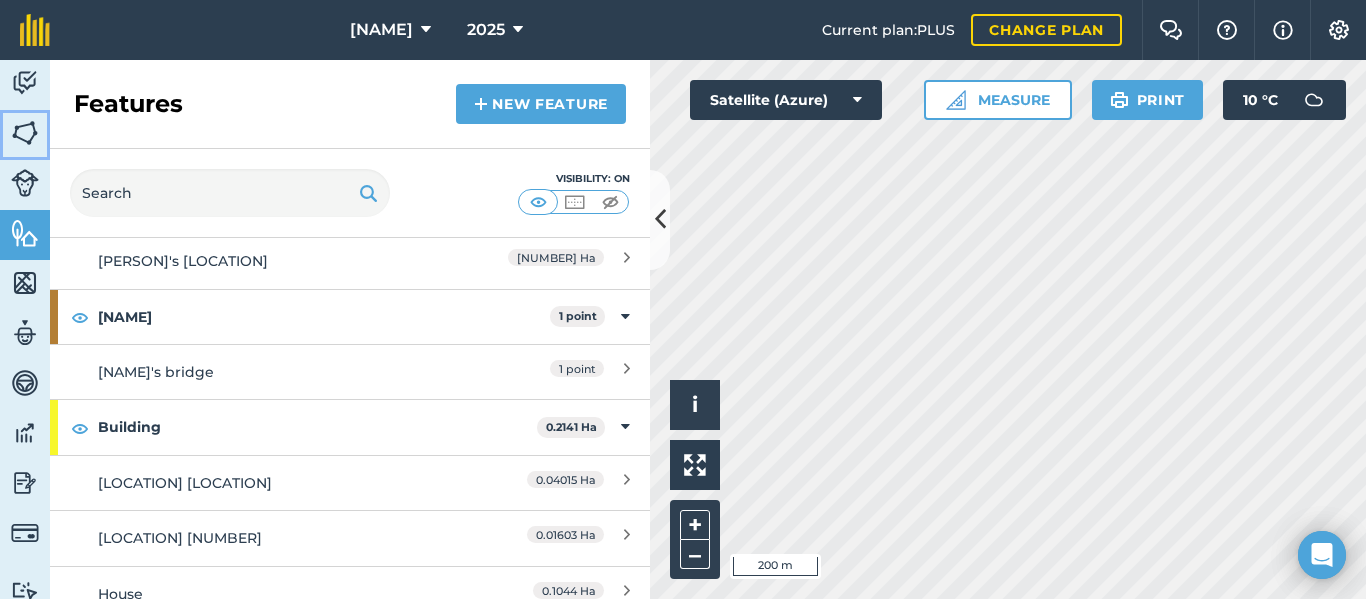 click at bounding box center (25, 133) 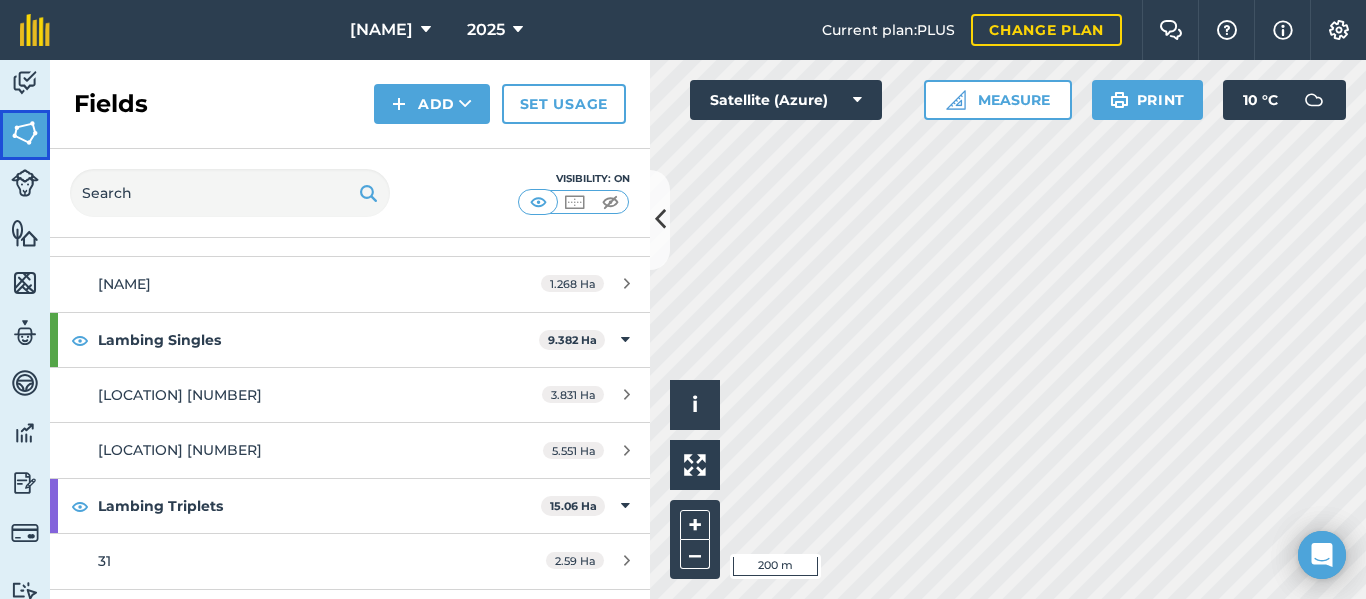 scroll, scrollTop: 859, scrollLeft: 0, axis: vertical 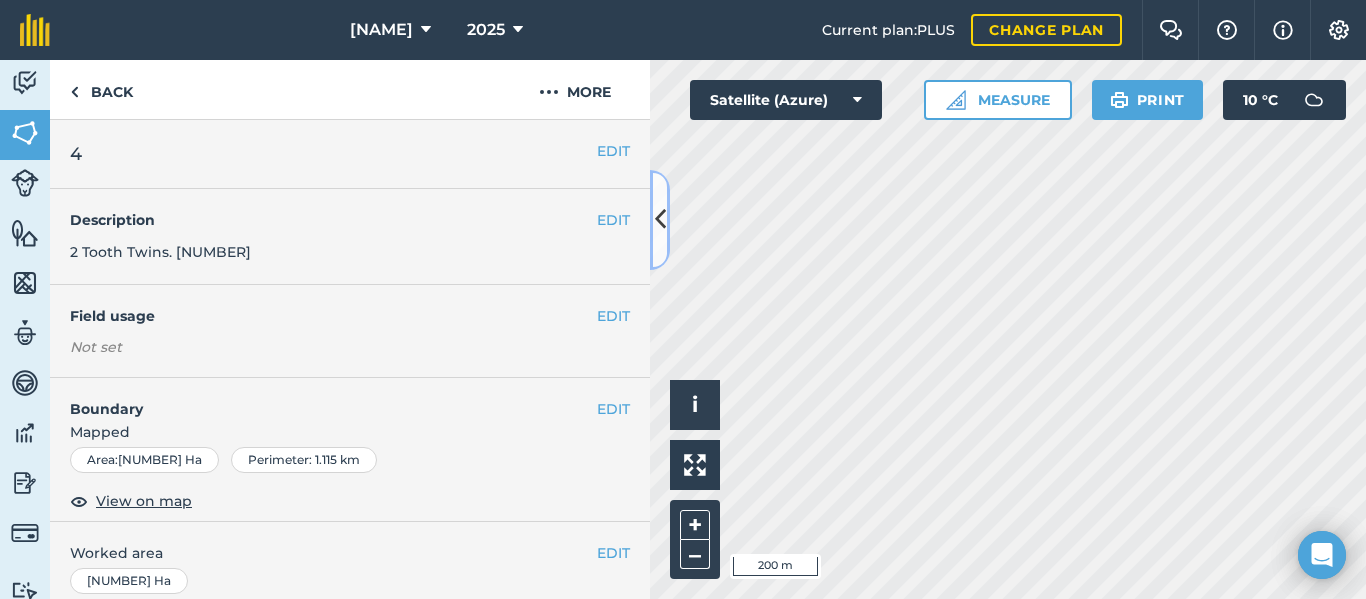 click at bounding box center (660, 219) 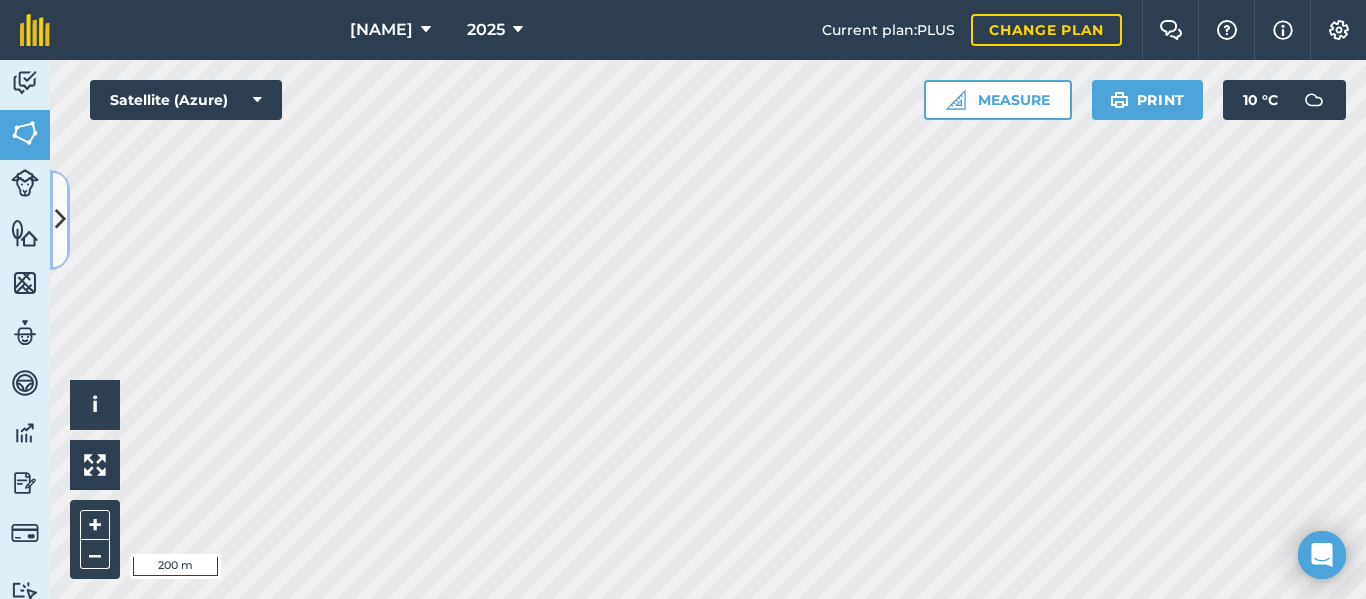 click at bounding box center (60, 219) 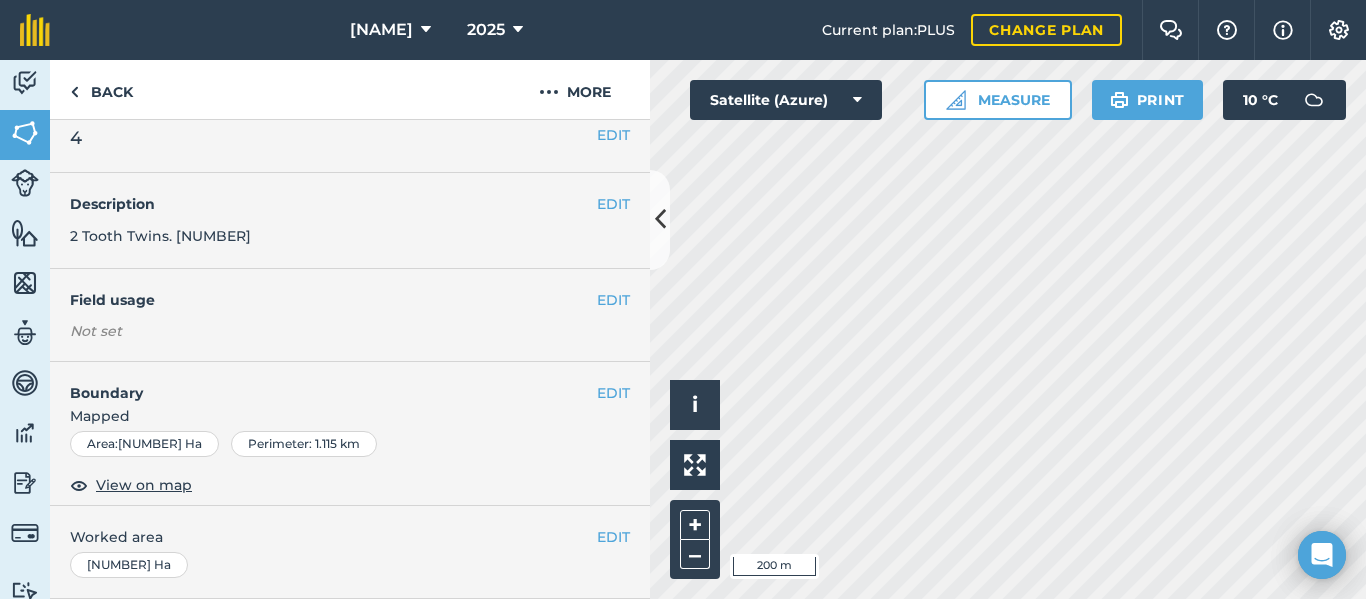 scroll, scrollTop: 15, scrollLeft: 0, axis: vertical 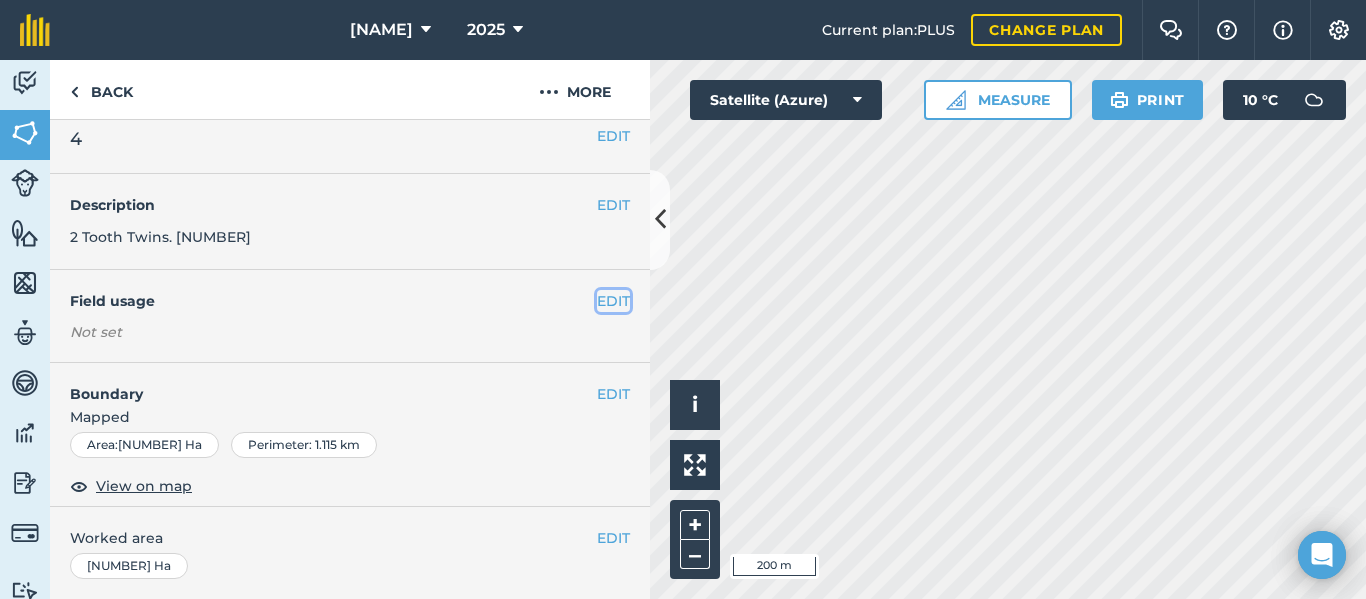 click on "EDIT" at bounding box center [613, 301] 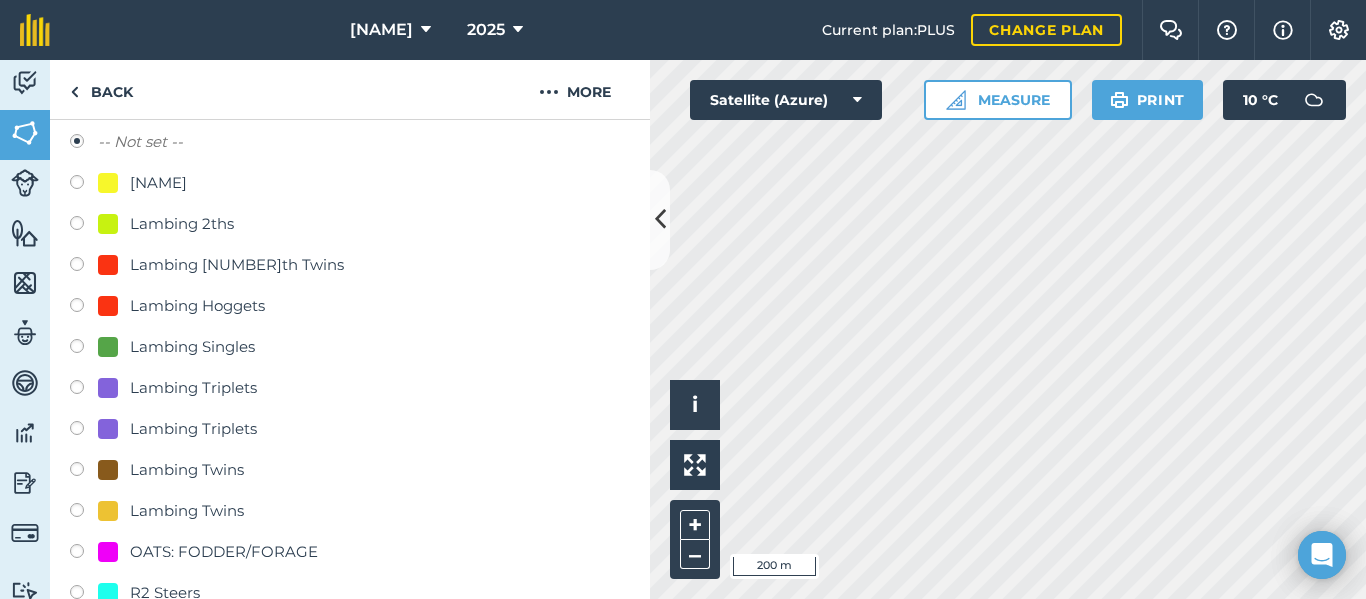 scroll, scrollTop: 222, scrollLeft: 0, axis: vertical 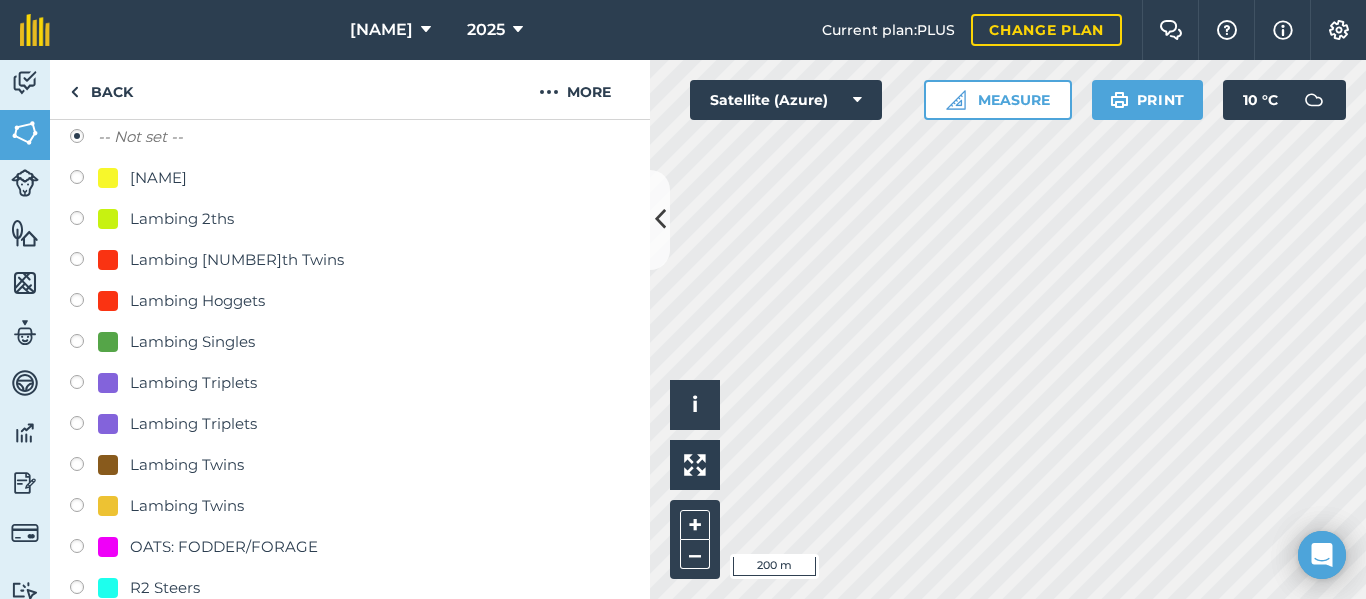 click on "Lambing 2ths" at bounding box center [182, 219] 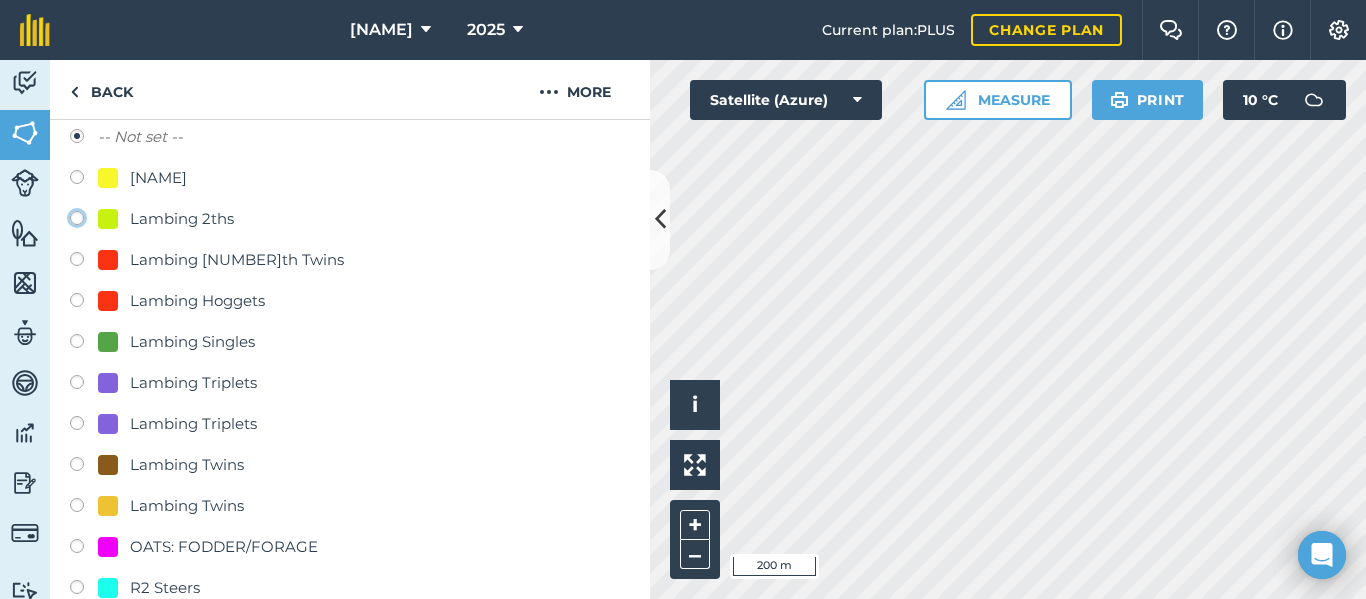 click on "Lambing 2ths" at bounding box center (-9923, 217) 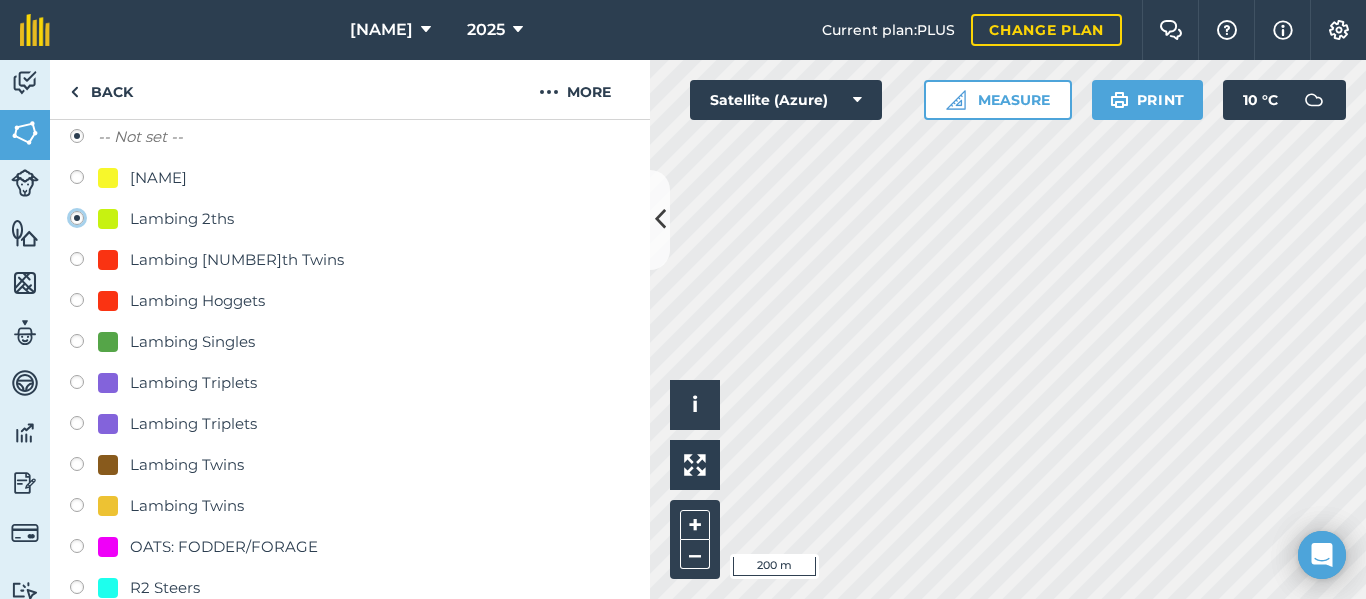 radio on "true" 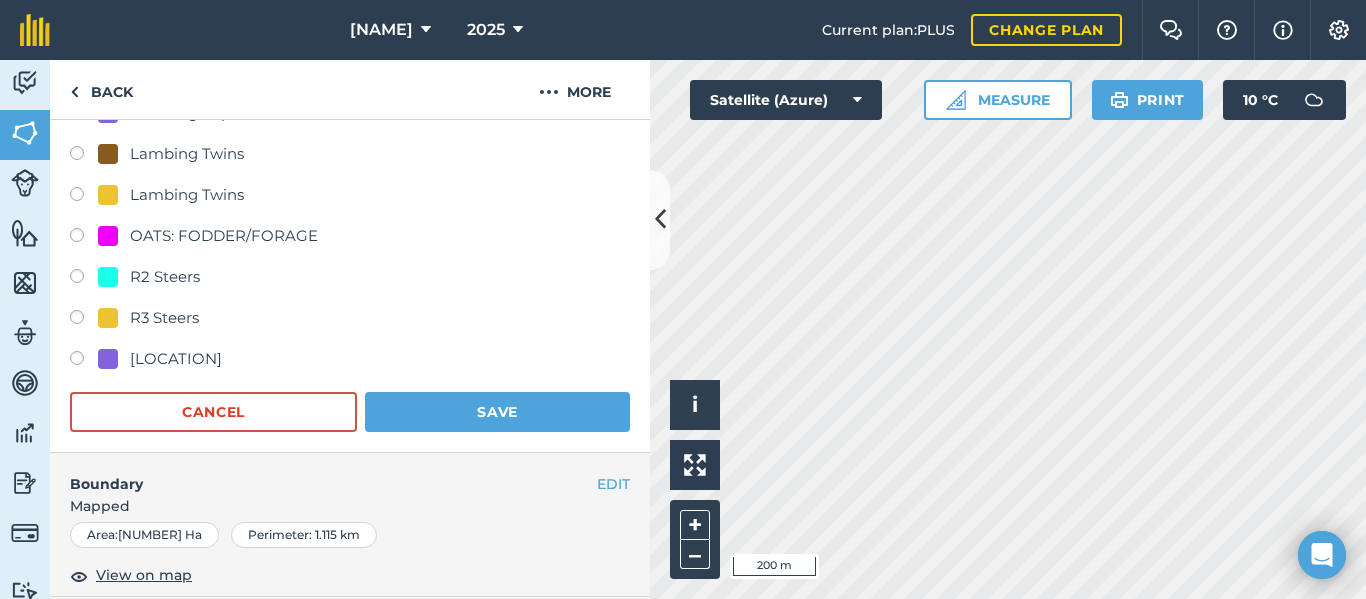 scroll, scrollTop: 534, scrollLeft: 0, axis: vertical 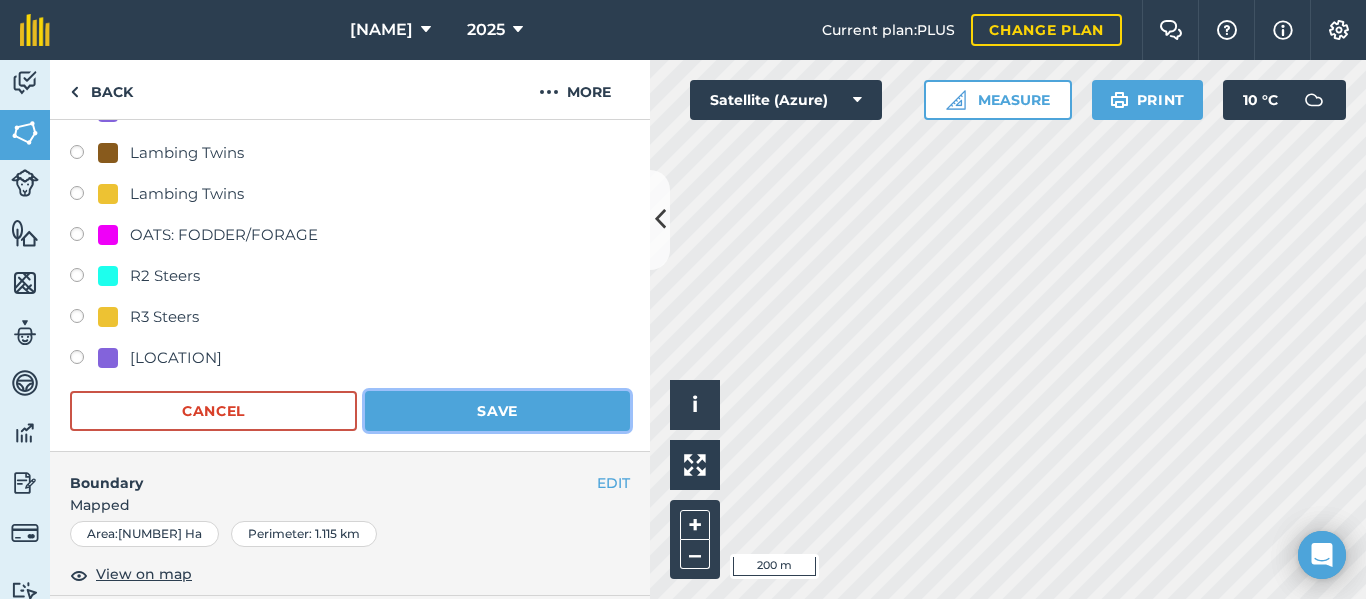 click on "Save" at bounding box center [497, 411] 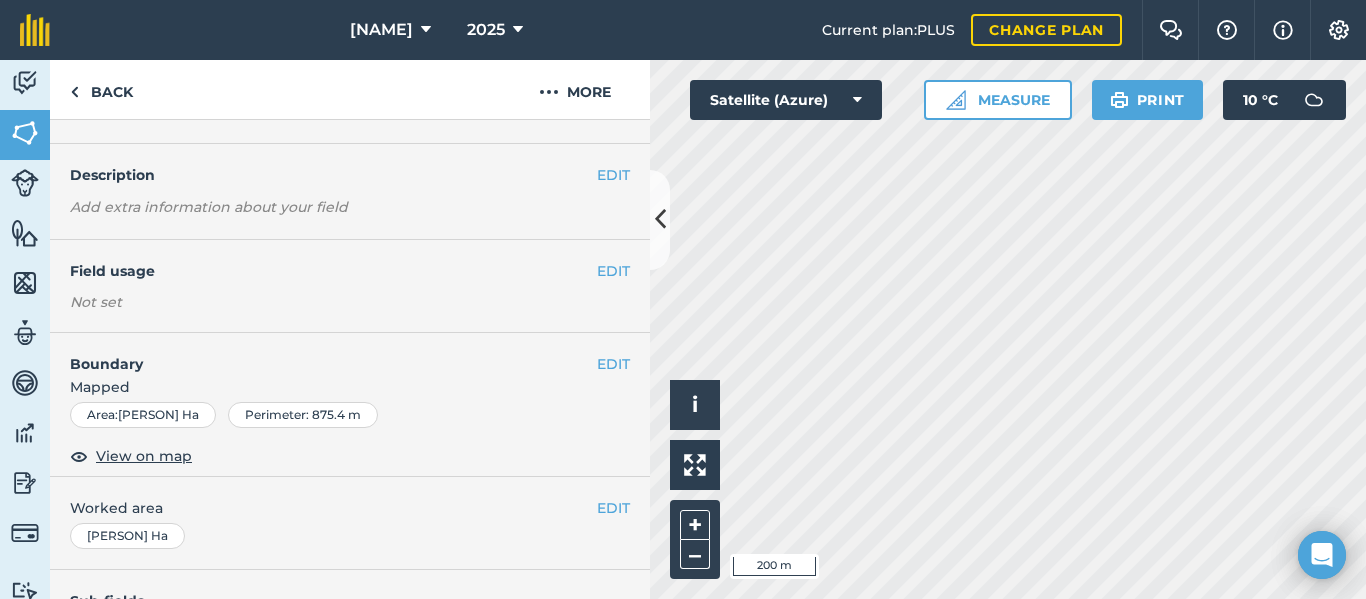 scroll, scrollTop: 35, scrollLeft: 0, axis: vertical 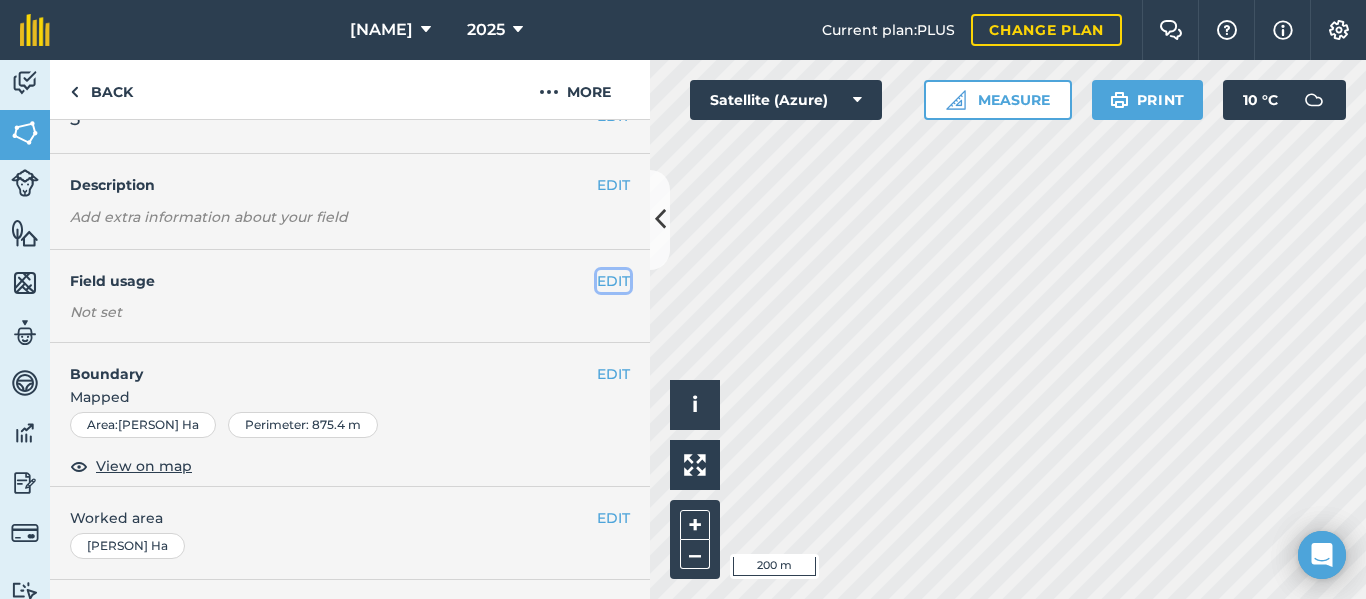 click on "EDIT" at bounding box center (613, 281) 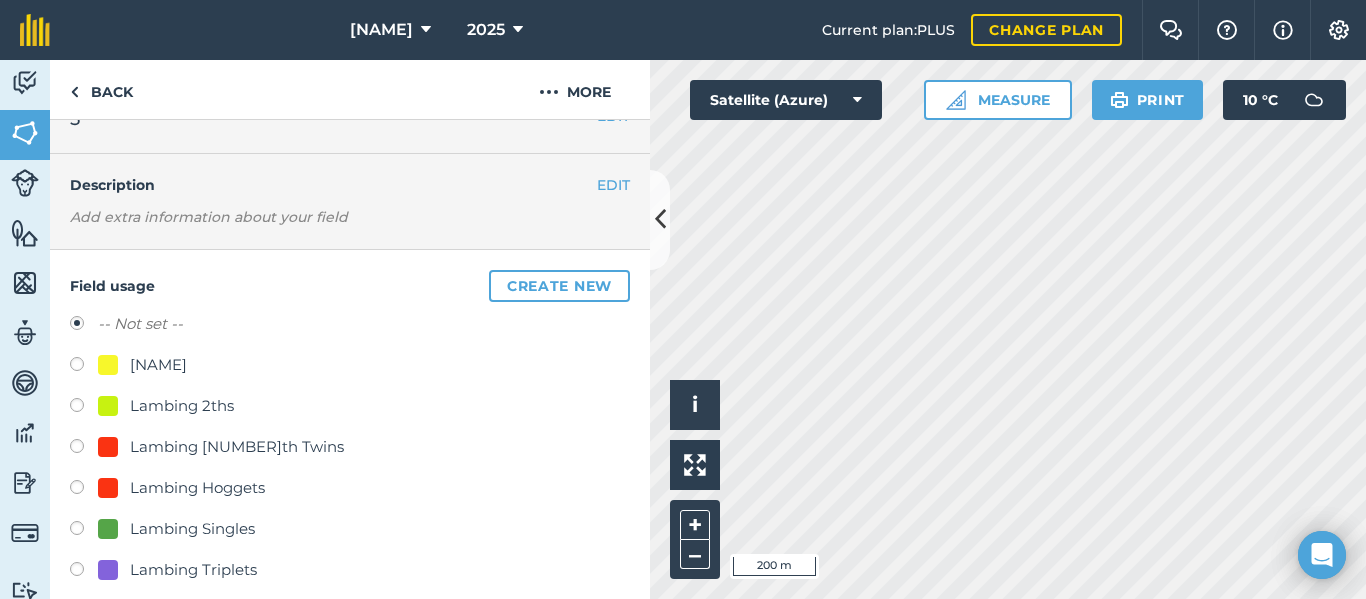 click on "Lambing 2ths" at bounding box center (182, 406) 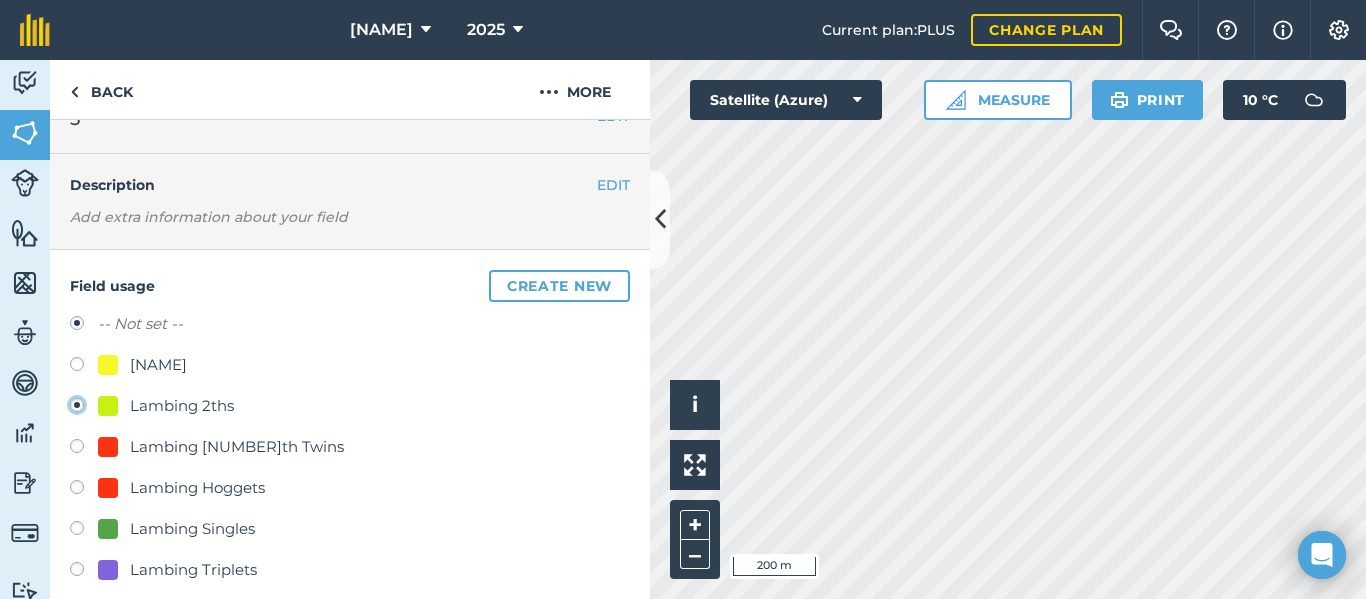 radio on "true" 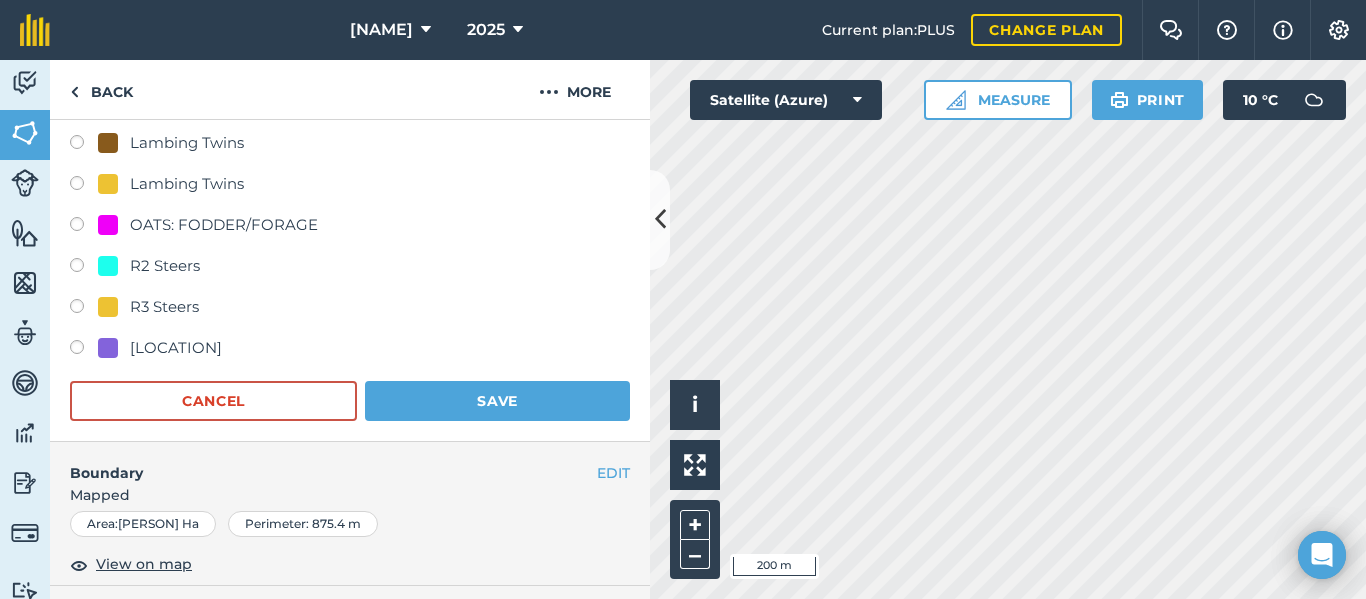 scroll, scrollTop: 545, scrollLeft: 0, axis: vertical 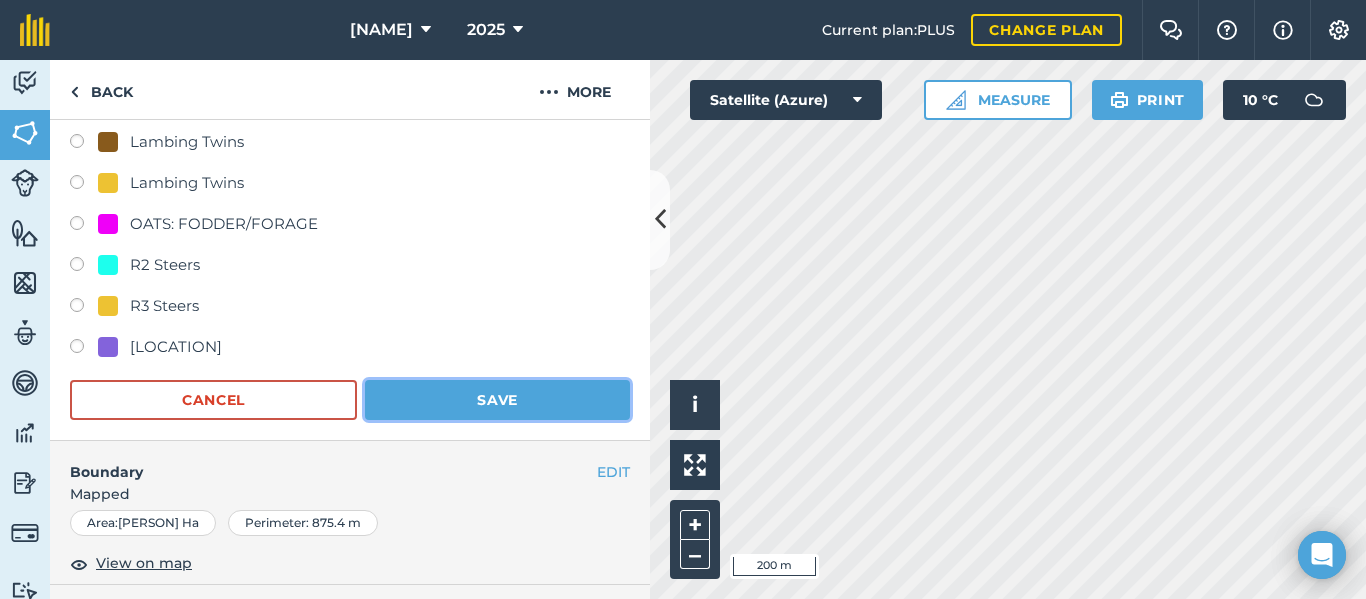 click on "Save" at bounding box center [497, 400] 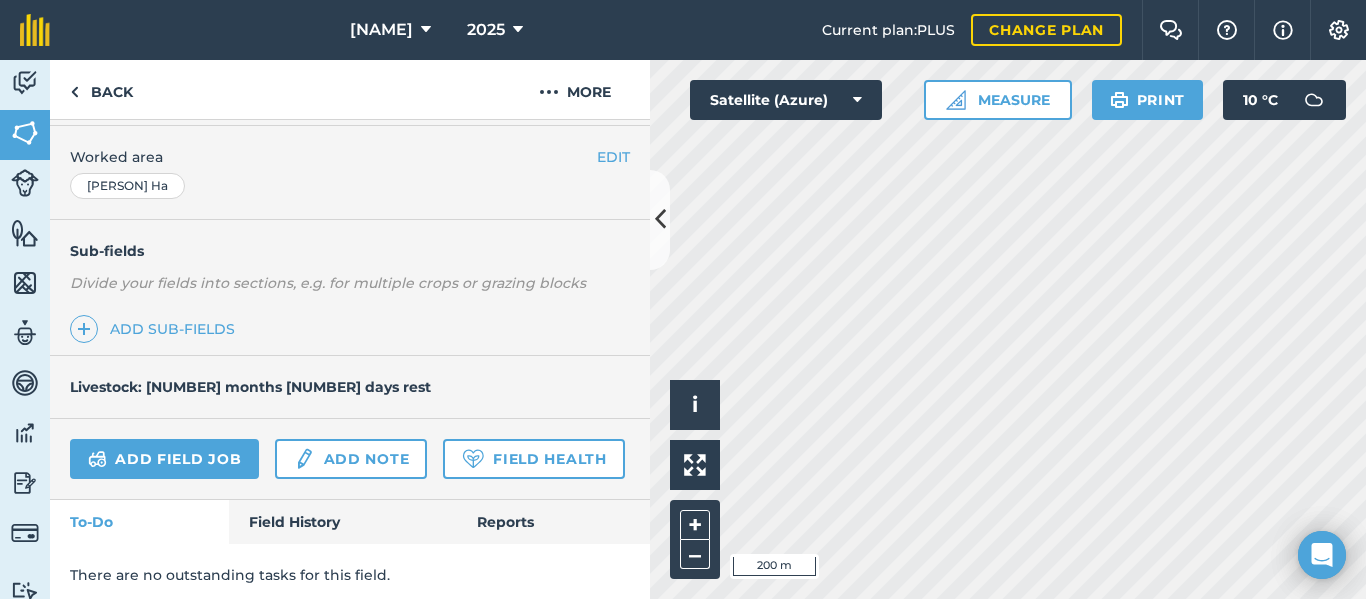 scroll, scrollTop: 461, scrollLeft: 0, axis: vertical 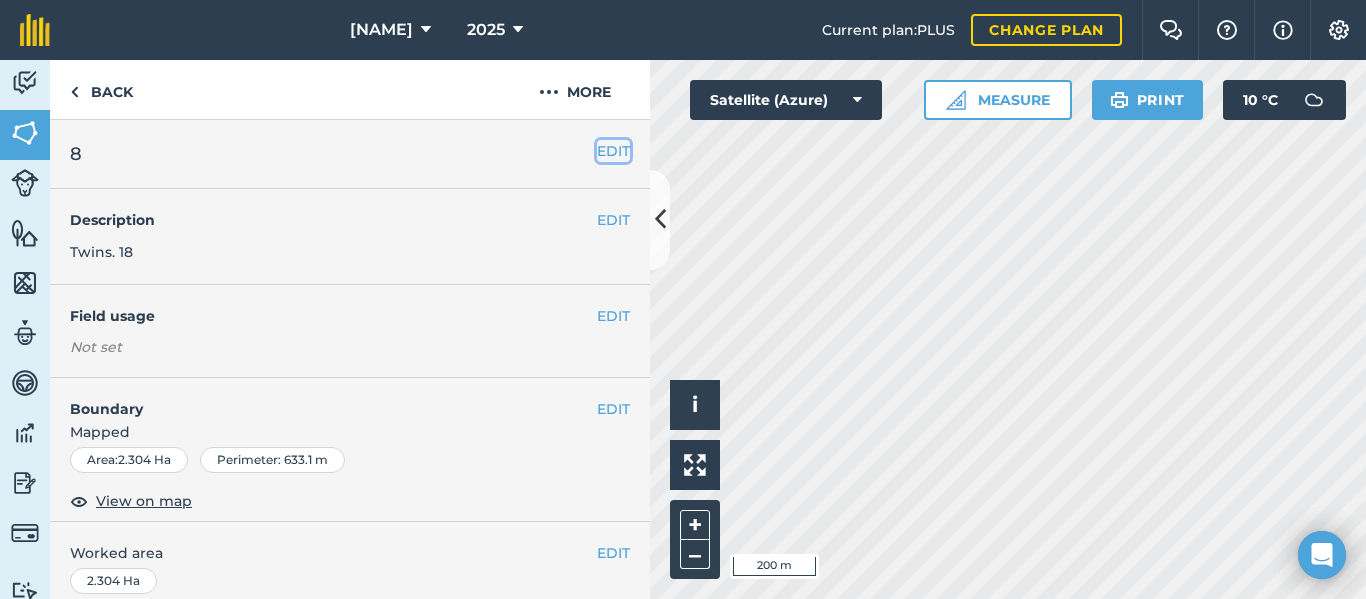 click on "EDIT" at bounding box center [613, 151] 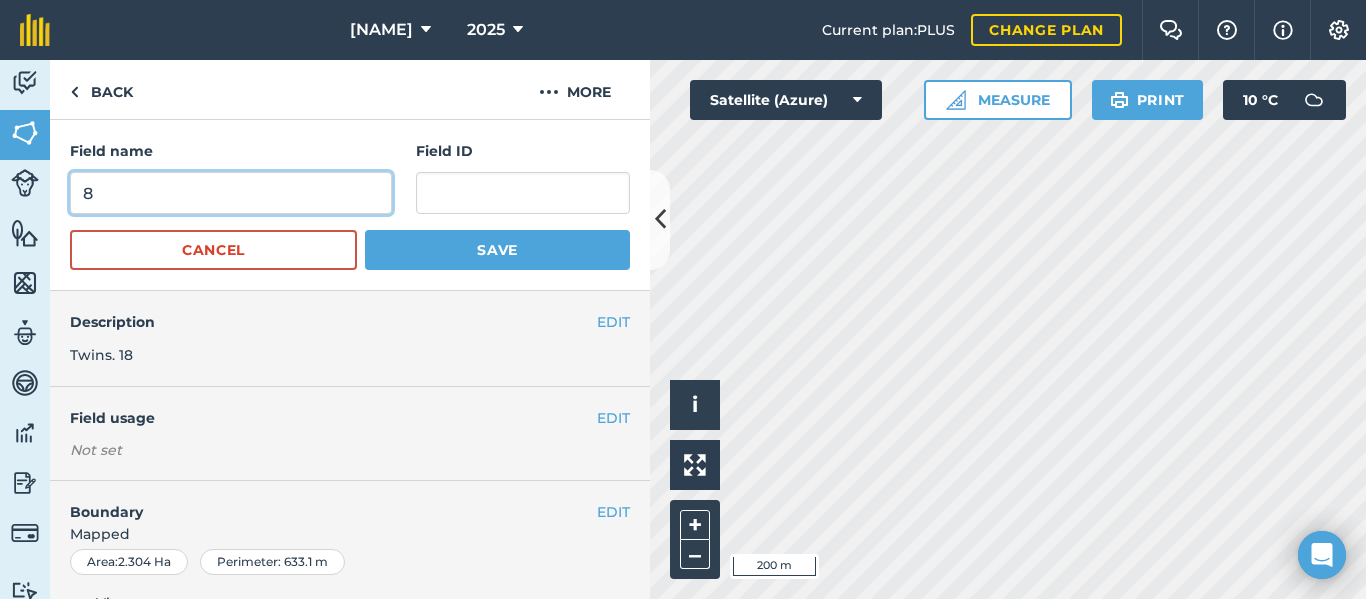 click on "8" at bounding box center [231, 193] 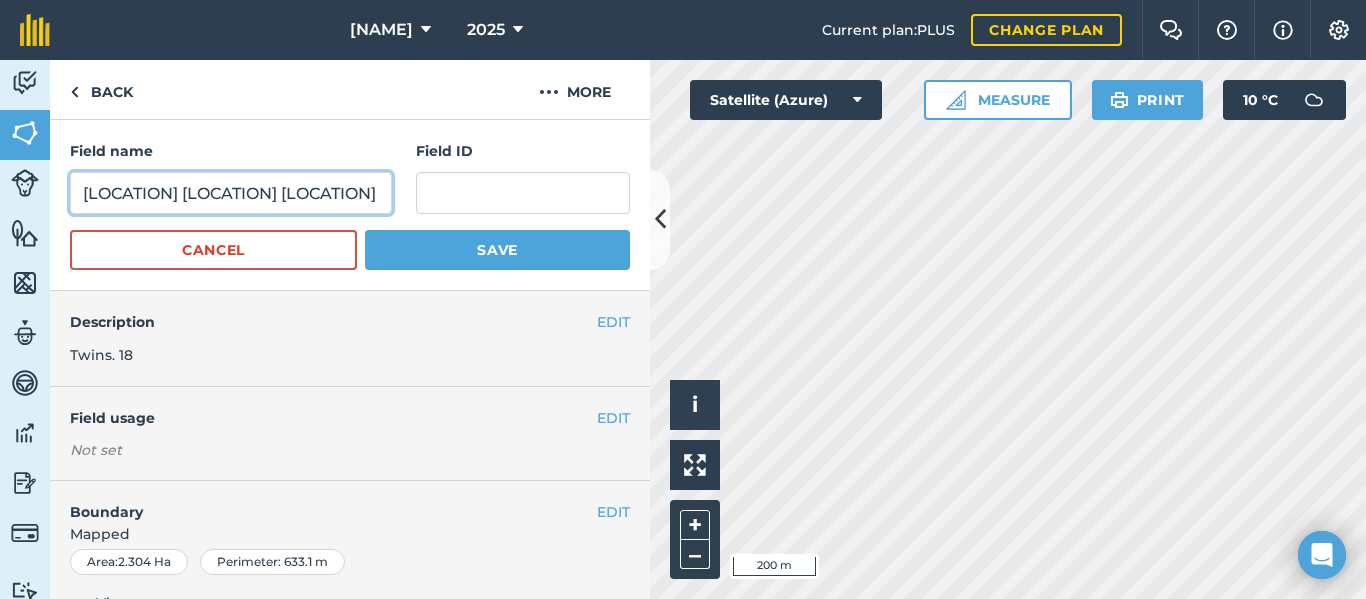 type on "[LOCATION] [LOCATION] [LOCATION]" 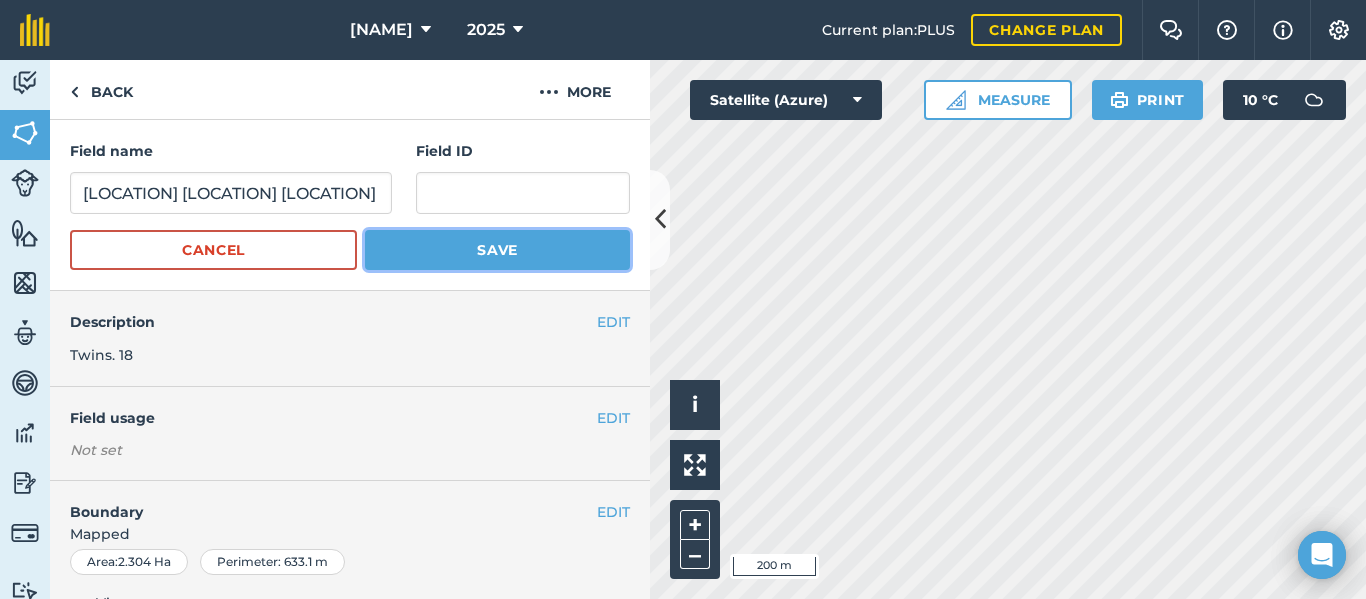 click on "Save" at bounding box center [497, 250] 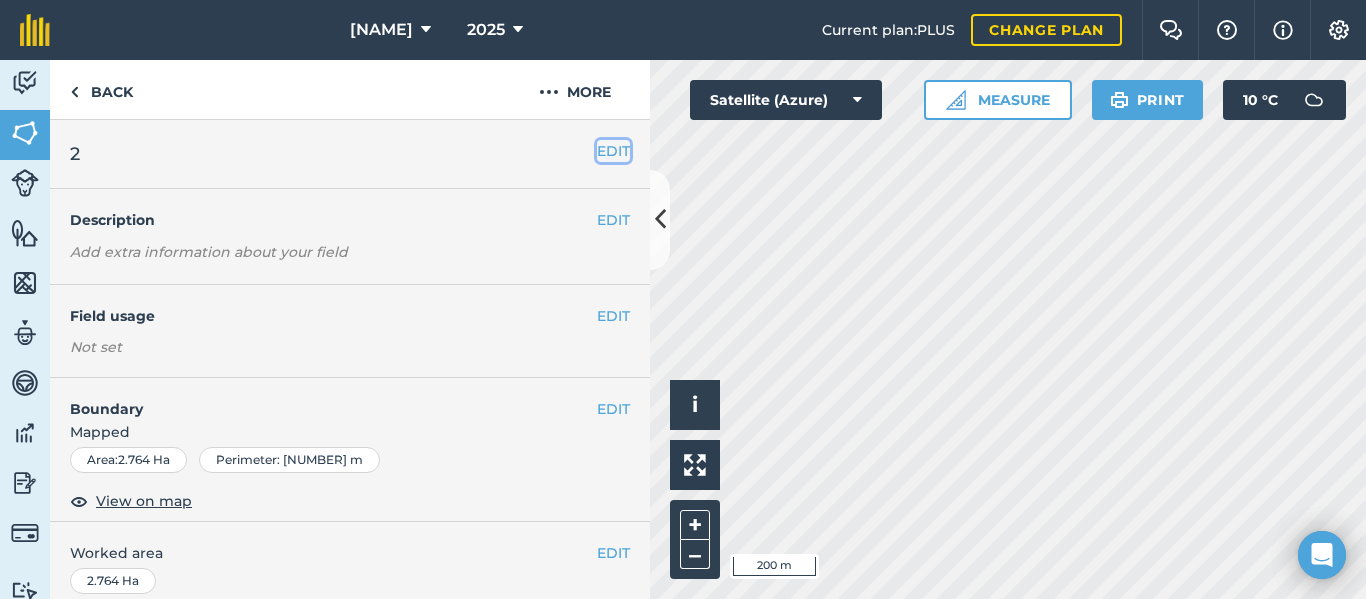 click on "EDIT" at bounding box center (613, 151) 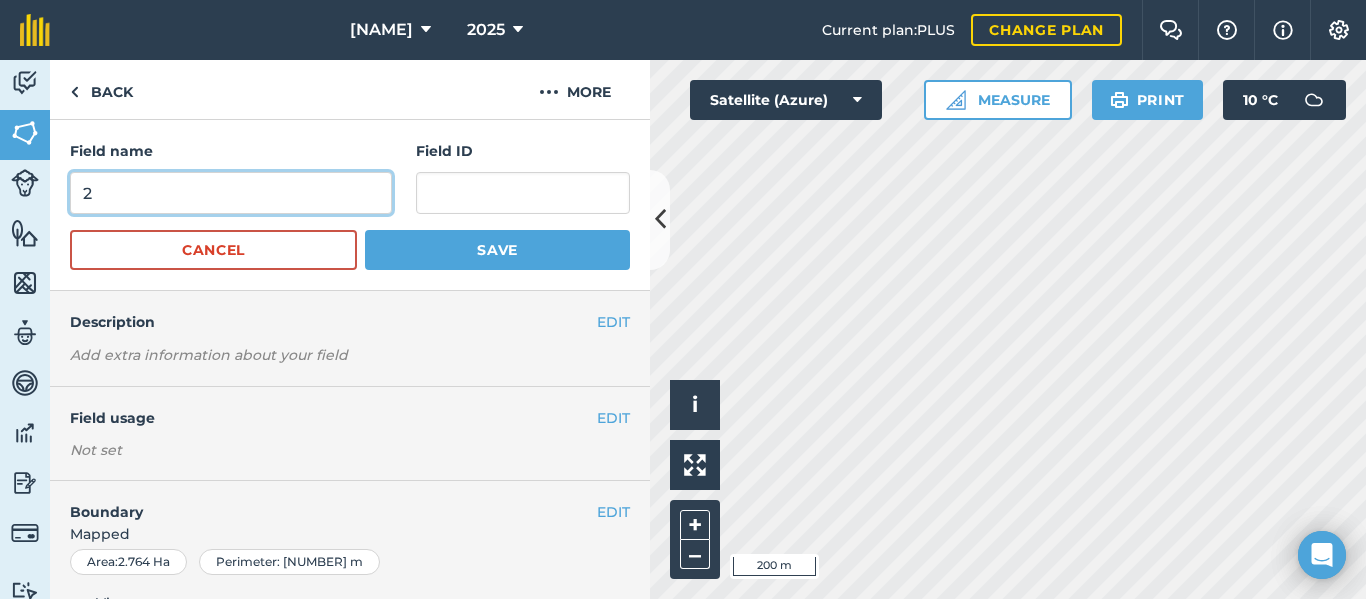 click on "2" at bounding box center (231, 193) 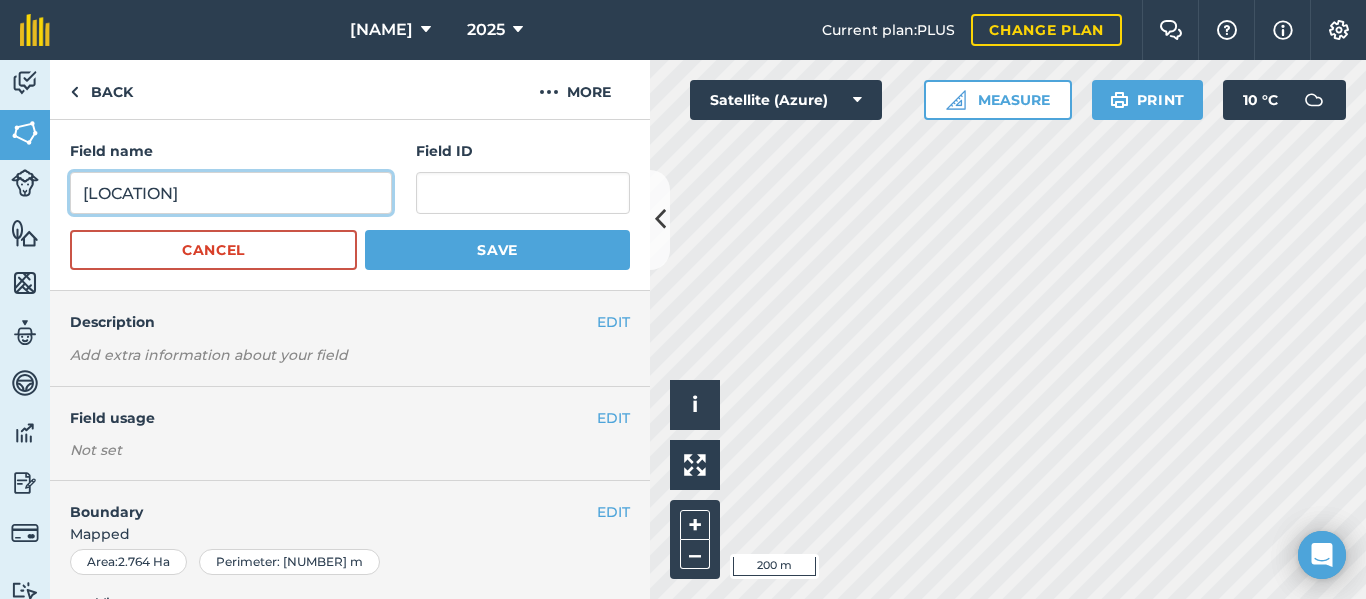 type on "[LOCATION]" 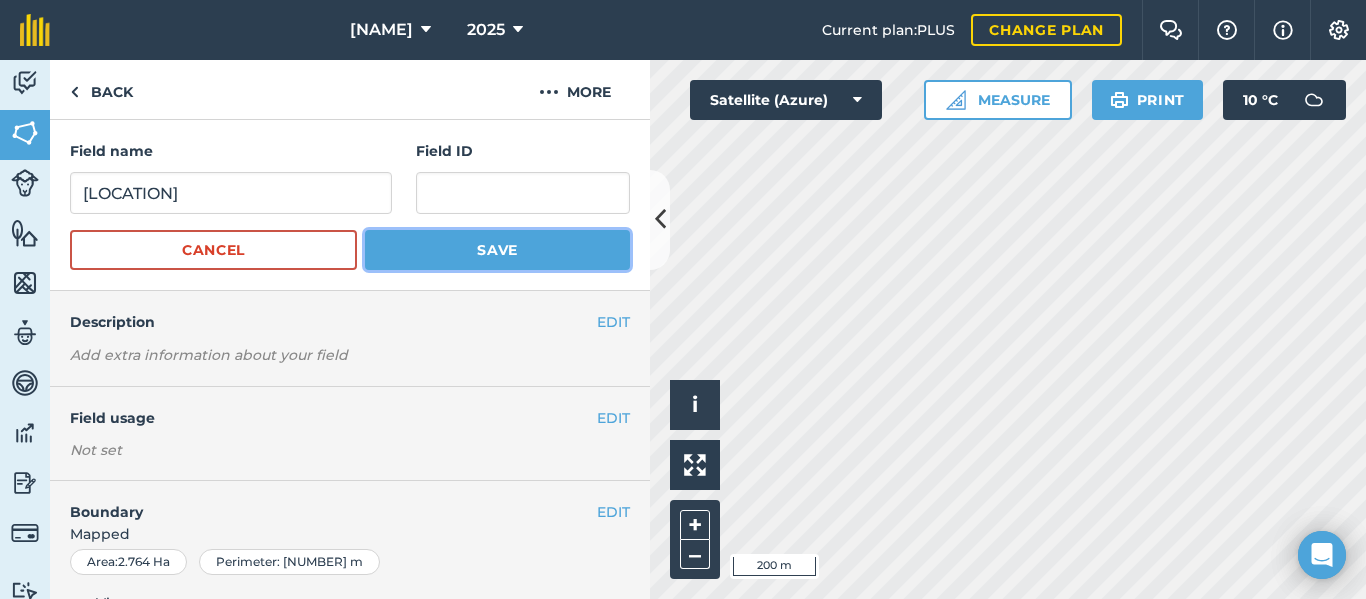 click on "Save" at bounding box center (497, 250) 